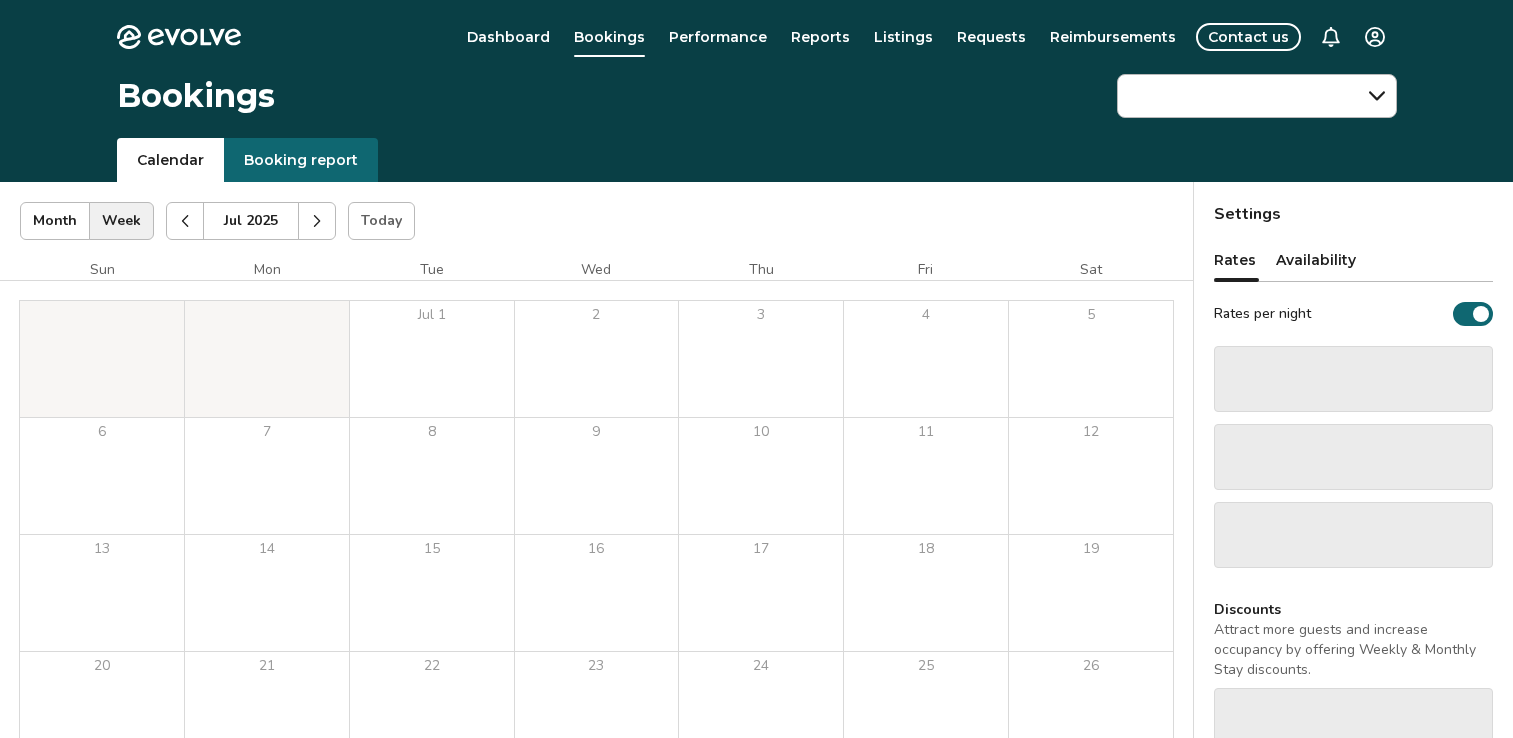 scroll, scrollTop: 0, scrollLeft: 0, axis: both 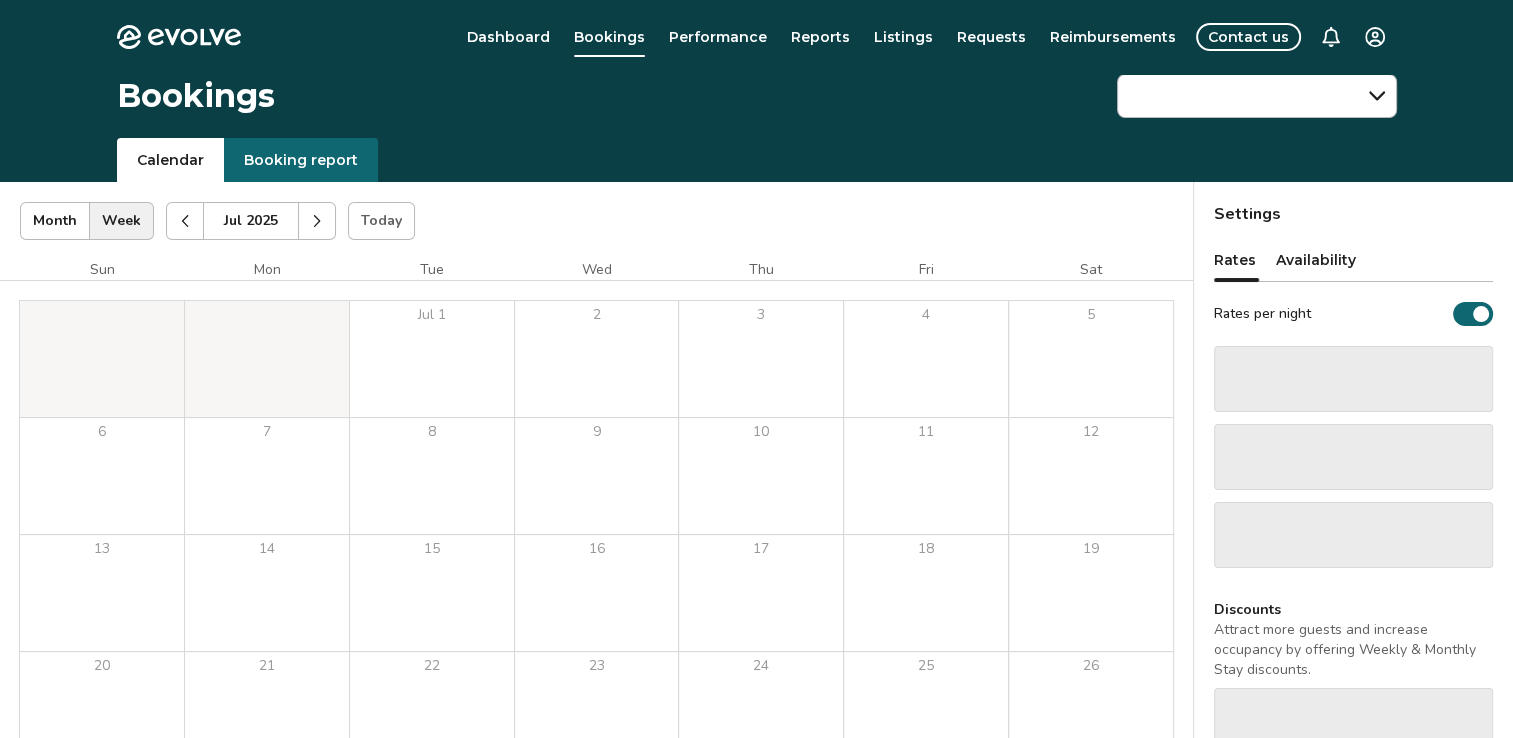 click 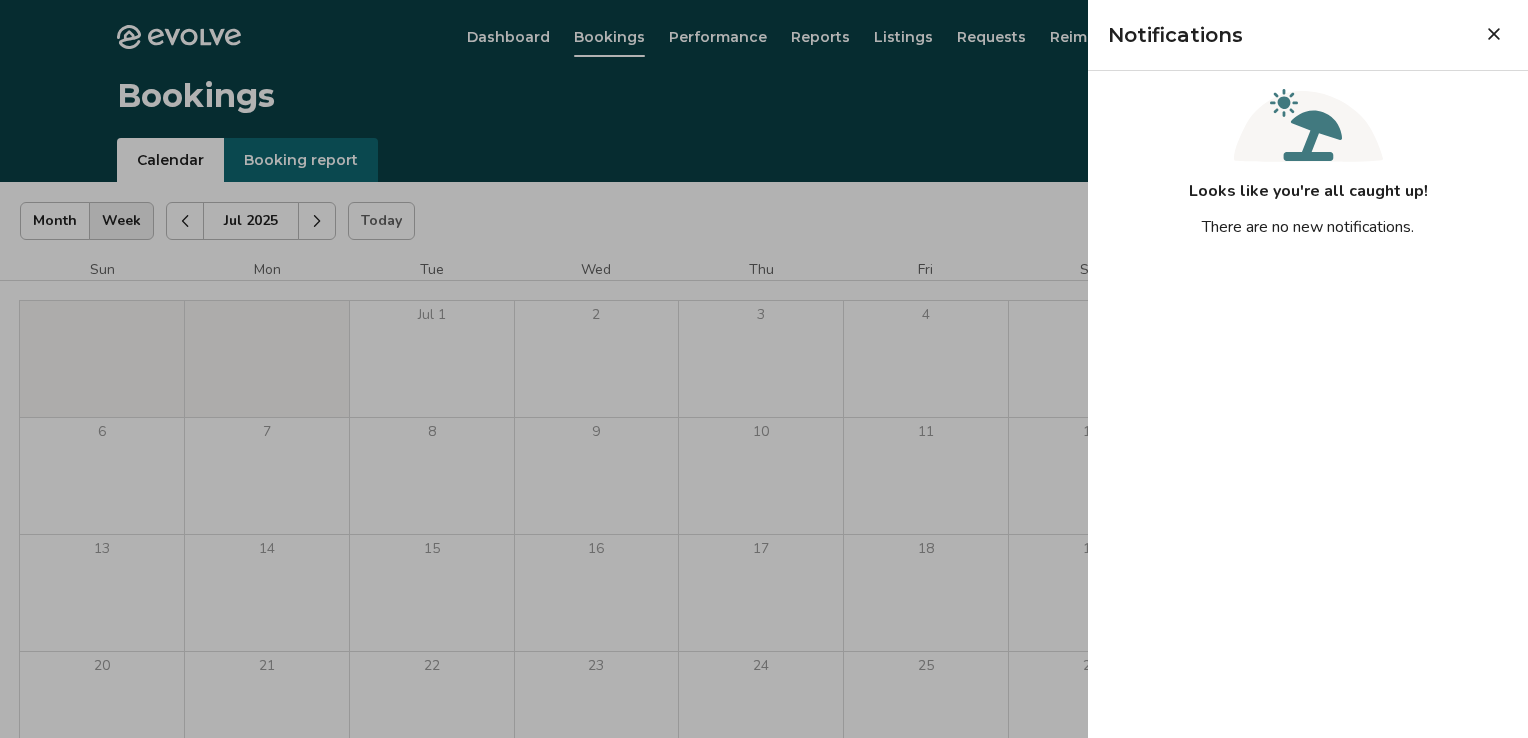 click at bounding box center (764, 369) 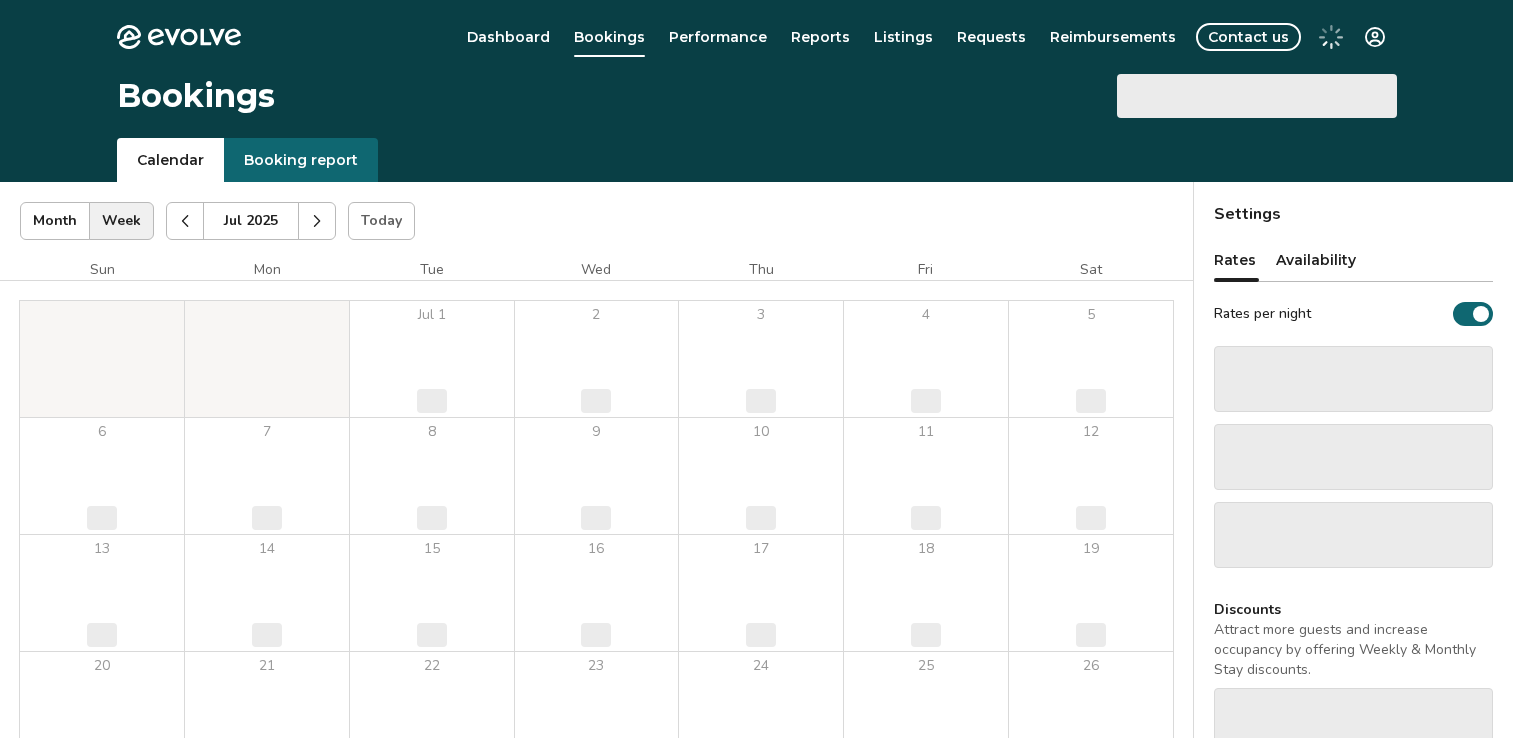 scroll, scrollTop: 0, scrollLeft: 0, axis: both 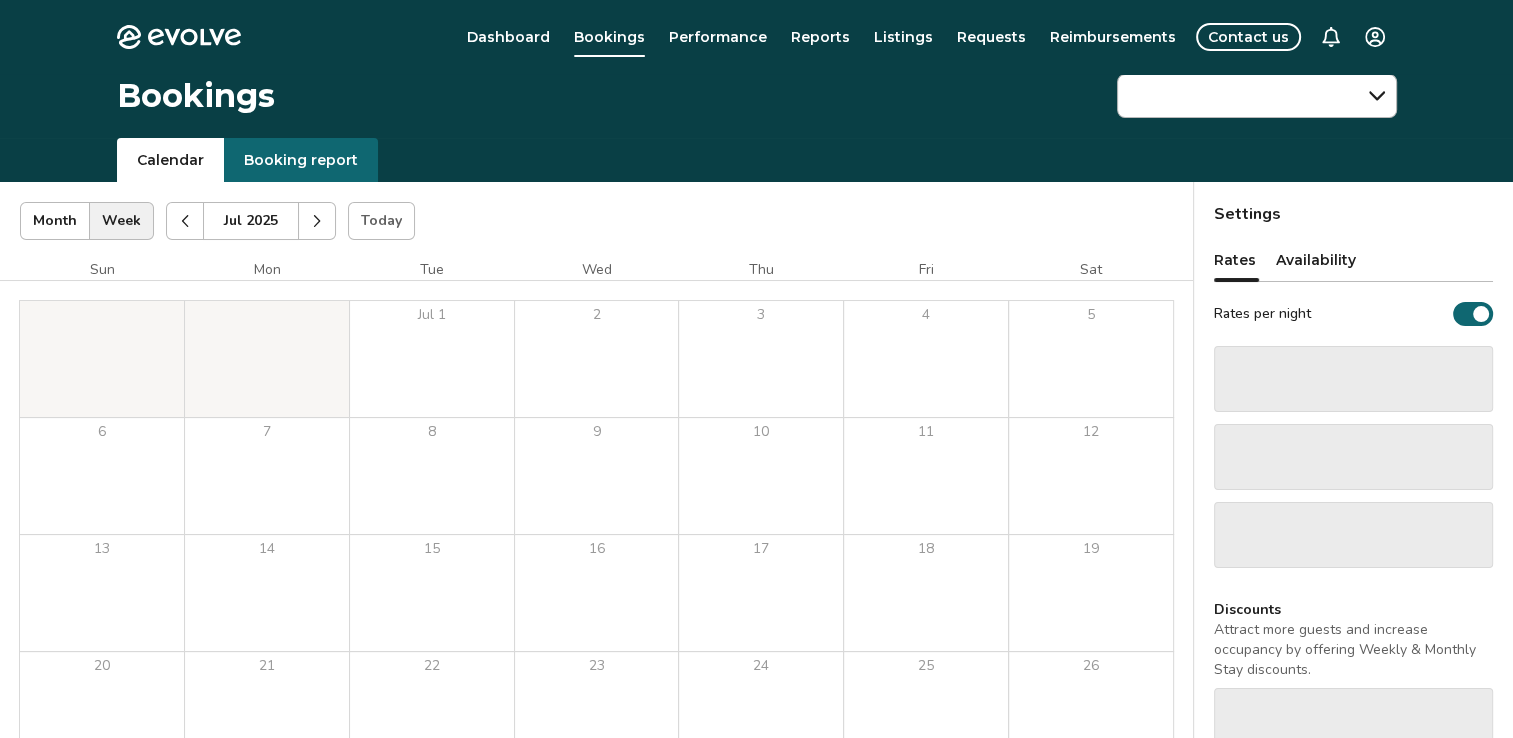click at bounding box center [1331, 37] 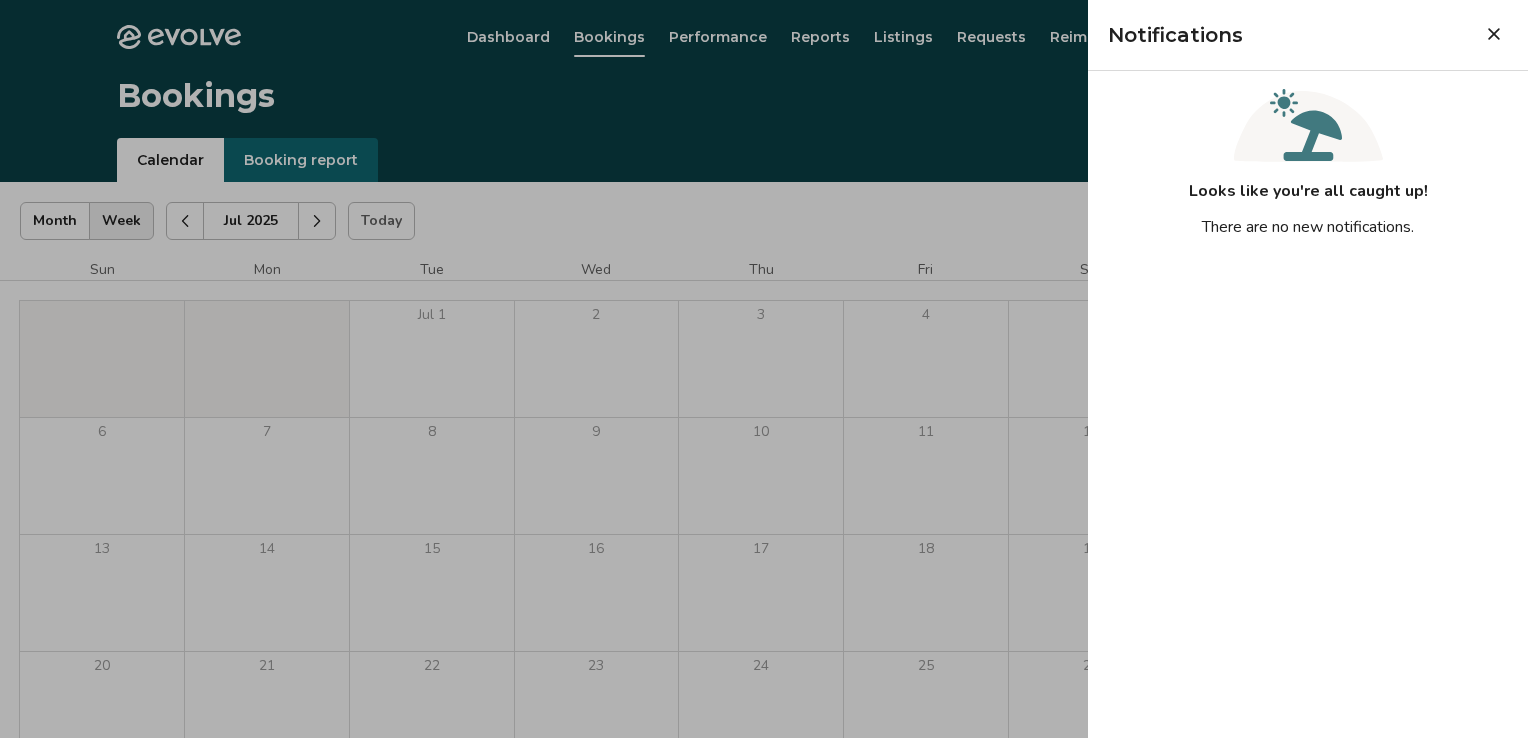 click 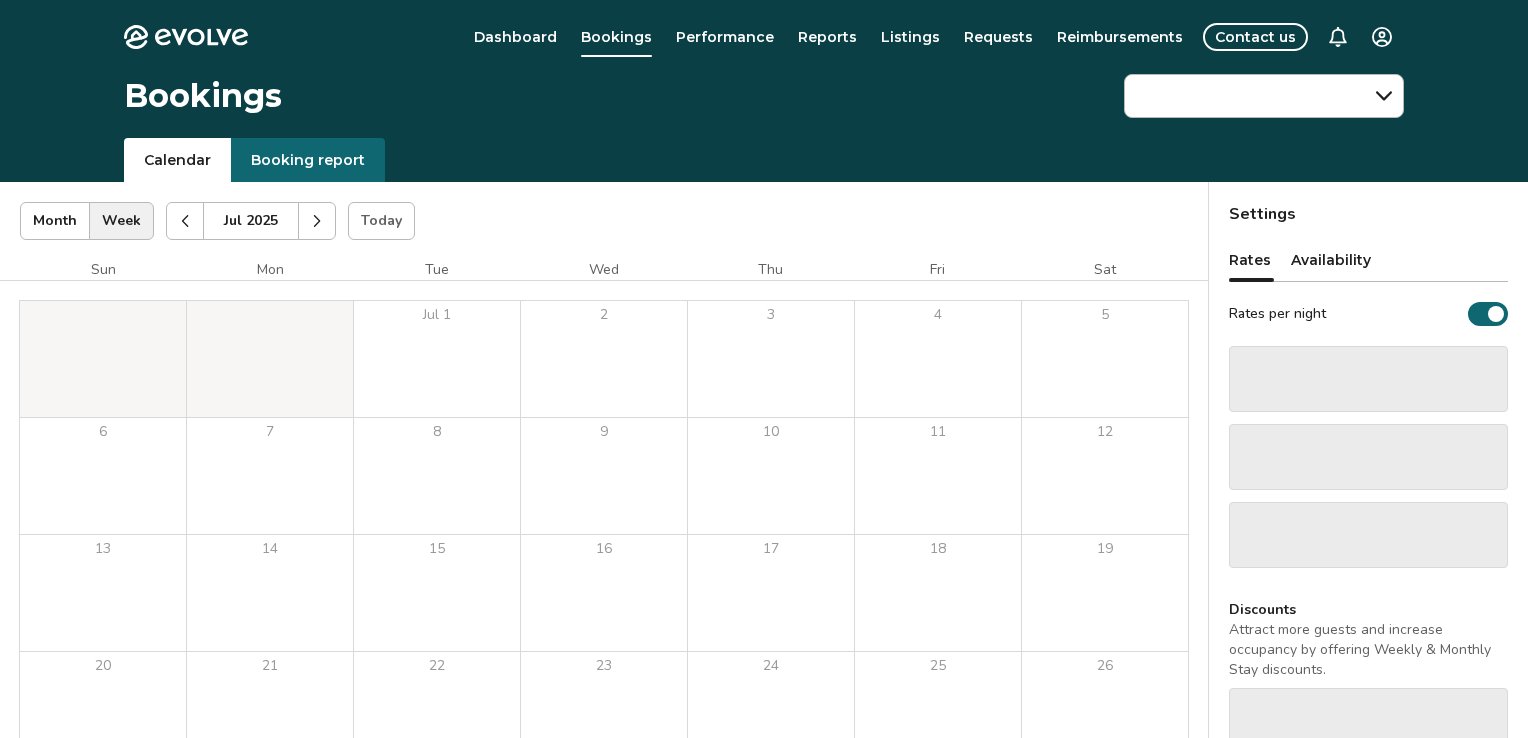 click on "Evolve Dashboard Bookings Performance Reports Listings Requests Reimbursements Contact us Bookings Calendar Booking report Jul 2025 | Views Month Week Jul 2025 Today Settings Jul 2025 Sun Mon Tue Wed Thu Fri Sat Jul 1 2 3 4 5 6 7 8 9 10 11 12 13 14 15 16 17 18 19 20 21 22 23 24 25 26 27 28 29 30 31 Booking Pending Evolve/Owner Settings Discard changes? Are you sure you want to leave without saving your changes? Discard changes Keep Rates Availability Rates per night ‌ ‌ ‌ Discounts Attract more guests and increase occupancy by offering Weekly & Monthly Stay discounts. ‌ ‌ ‌ Help Center Get answers to your frequently asked questions. Learn more about your rate and discount settings. © 2013-Present Evolve Vacation Rental Network Privacy Policy | Terms of Service" at bounding box center [764, 561] 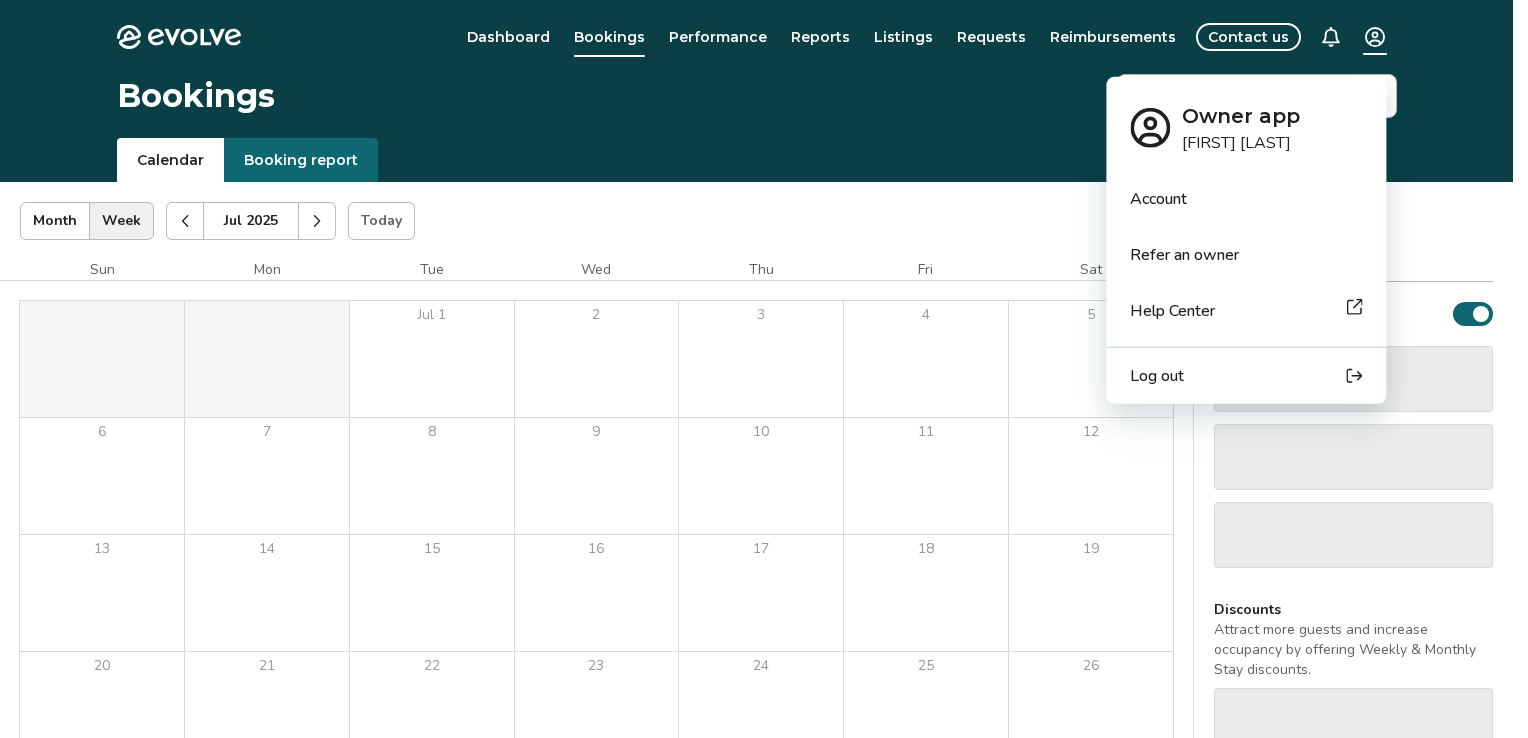 click on "Log out" at bounding box center (1246, 376) 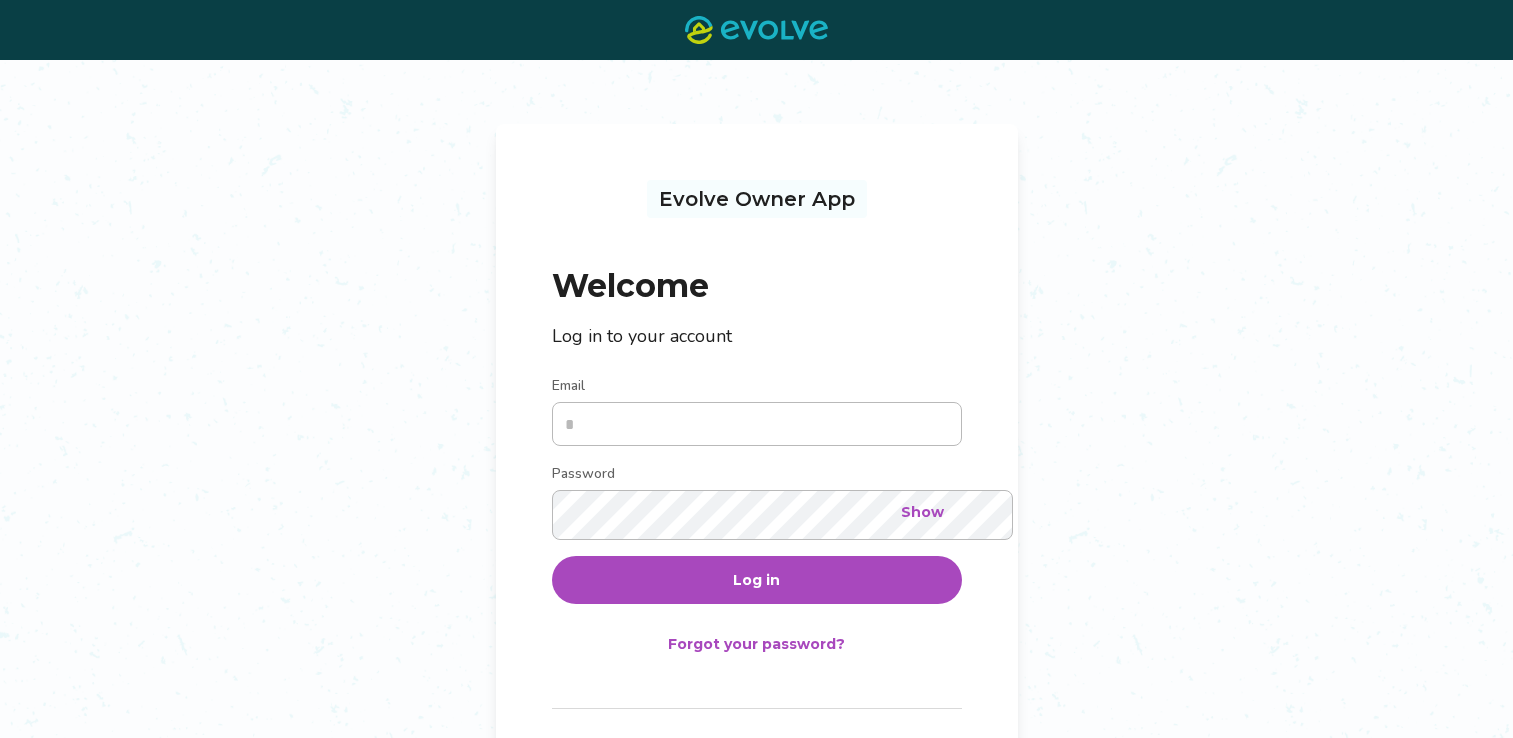 scroll, scrollTop: 0, scrollLeft: 0, axis: both 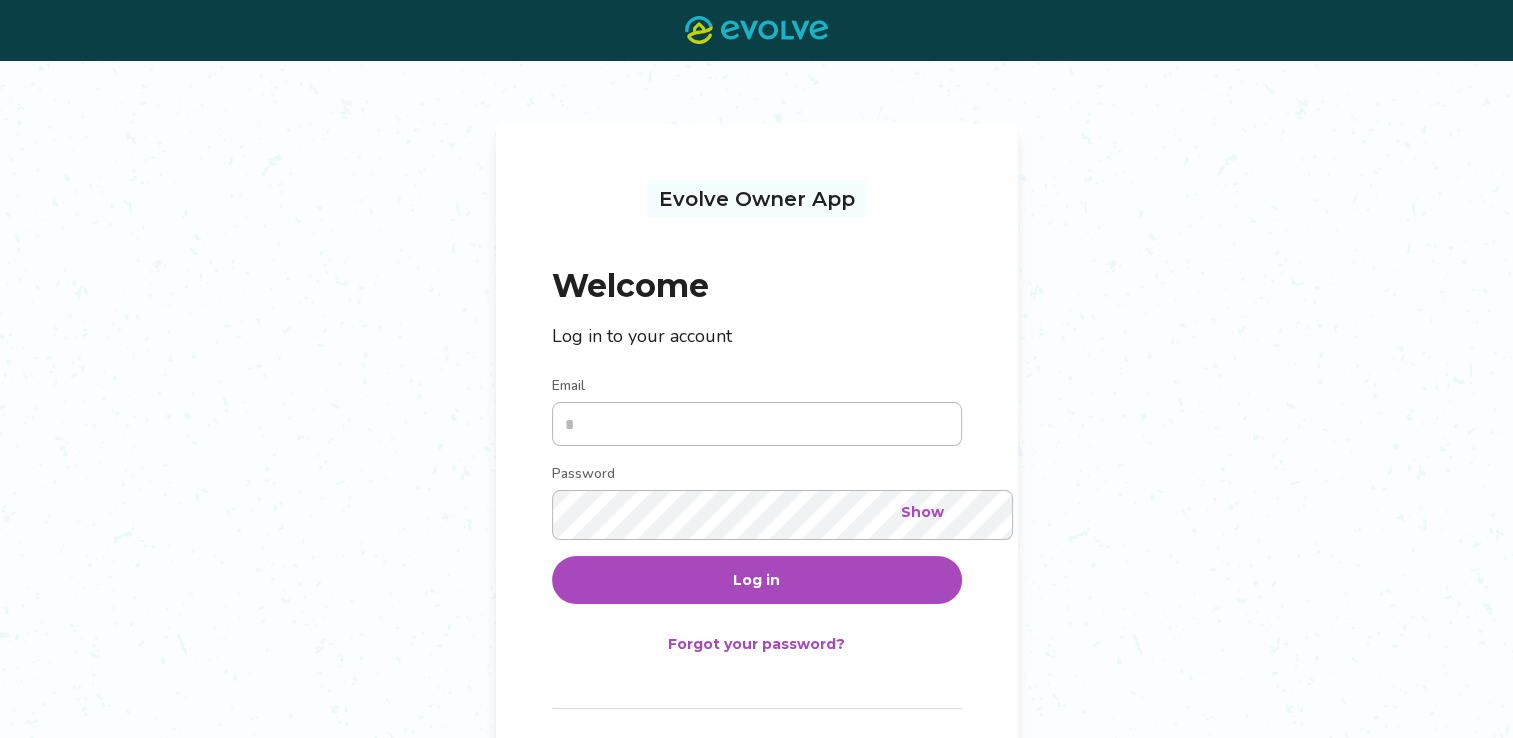 click on "Email" at bounding box center (757, 424) 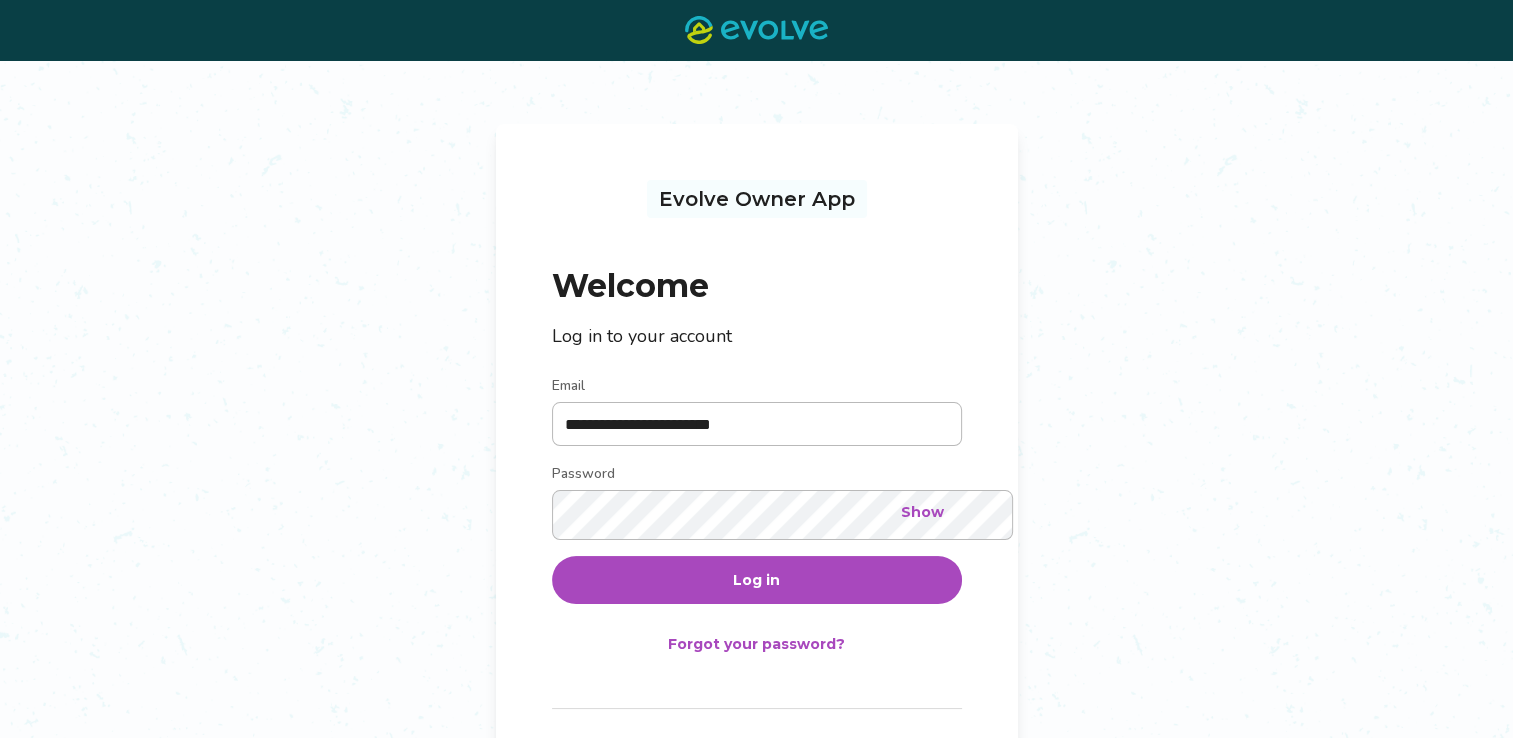 click on "Log in" at bounding box center (757, 580) 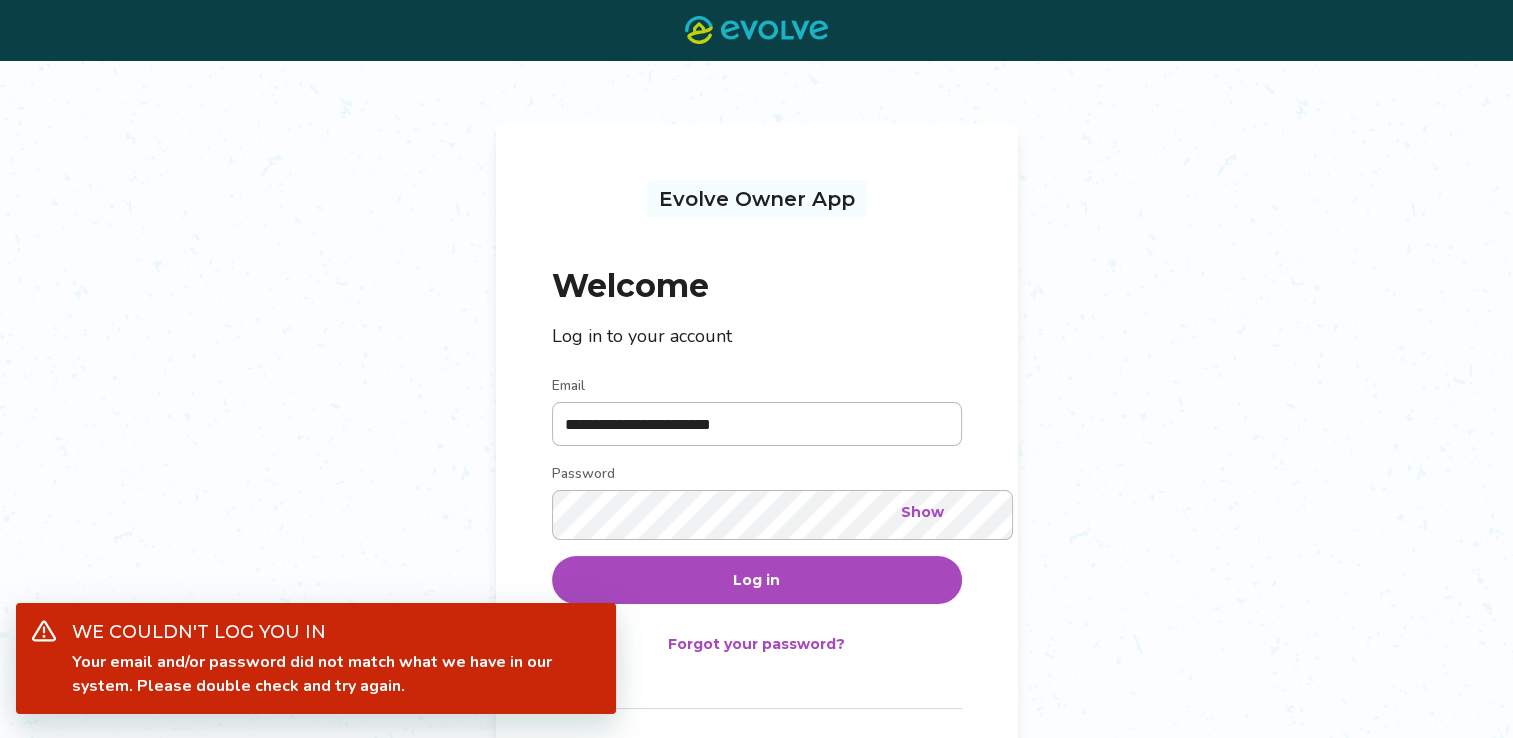 click on "Show" at bounding box center (922, 512) 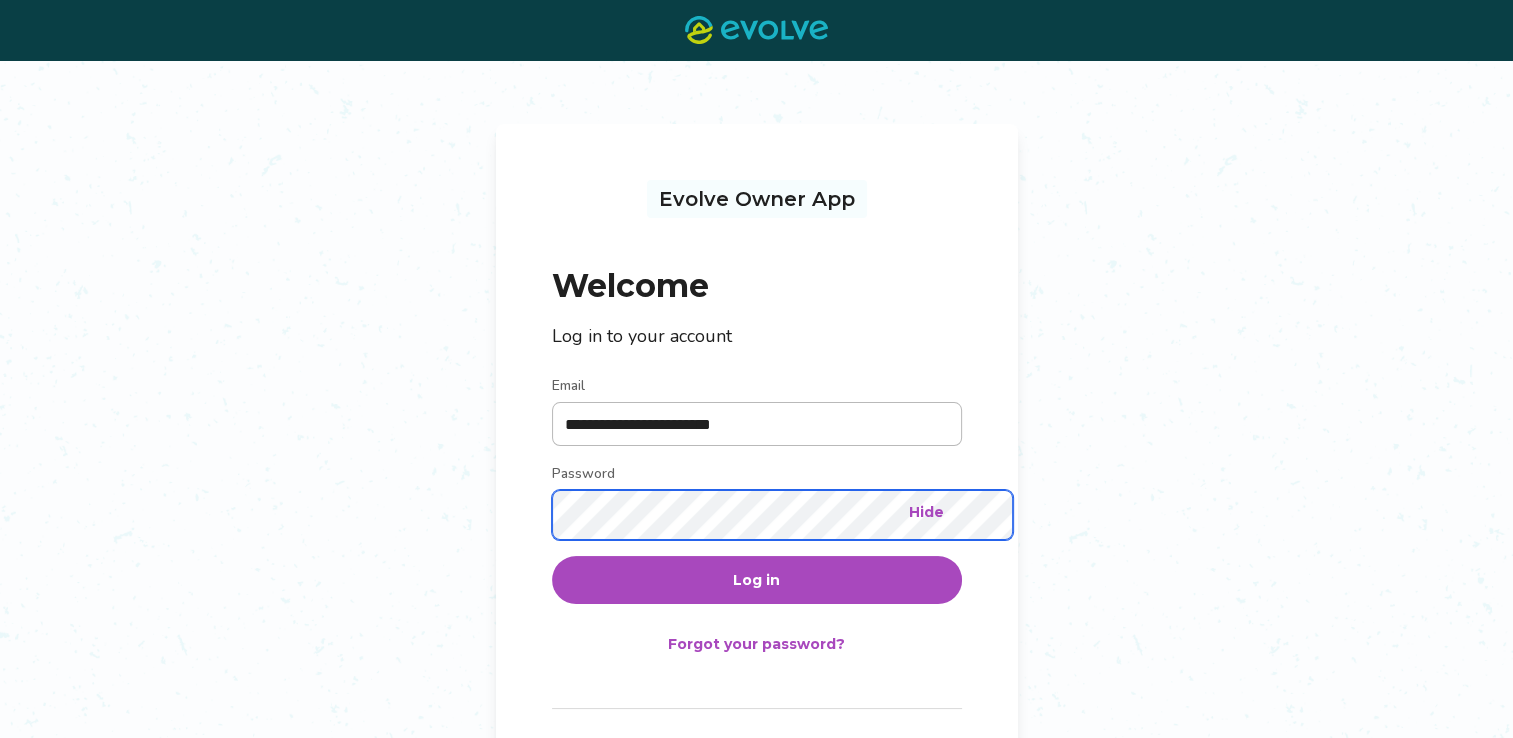 click on "**********" at bounding box center [756, 444] 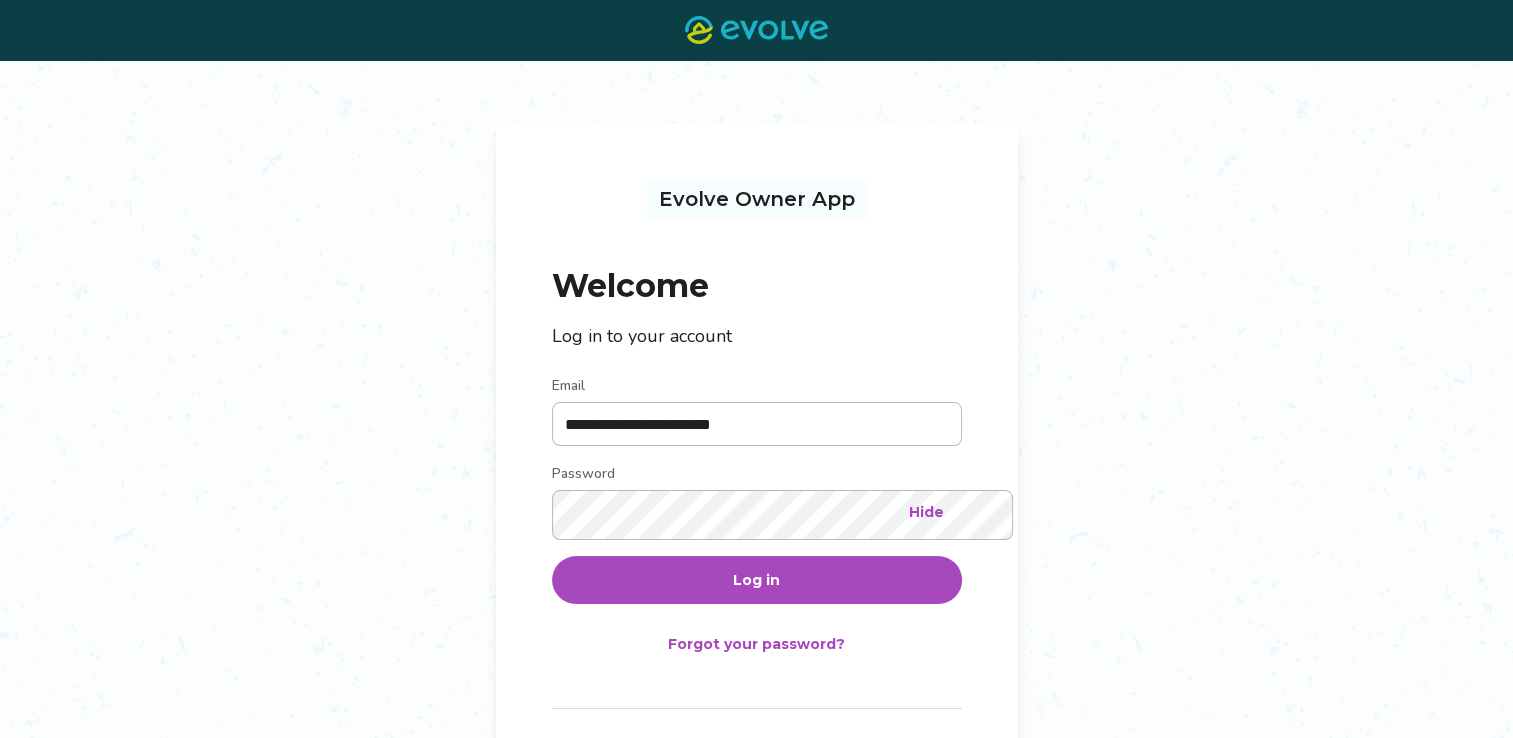 click on "Log in" at bounding box center [757, 580] 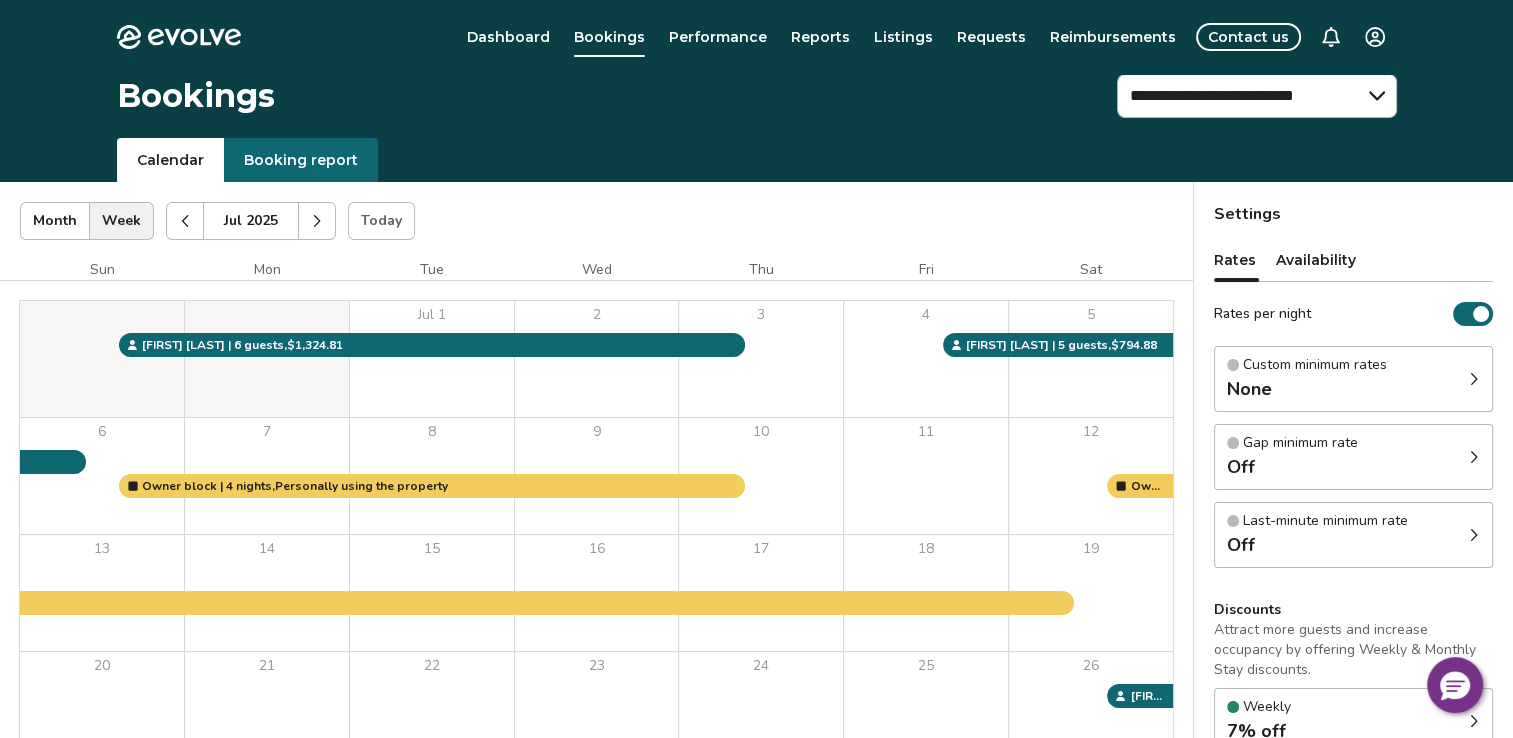 click at bounding box center (1331, 37) 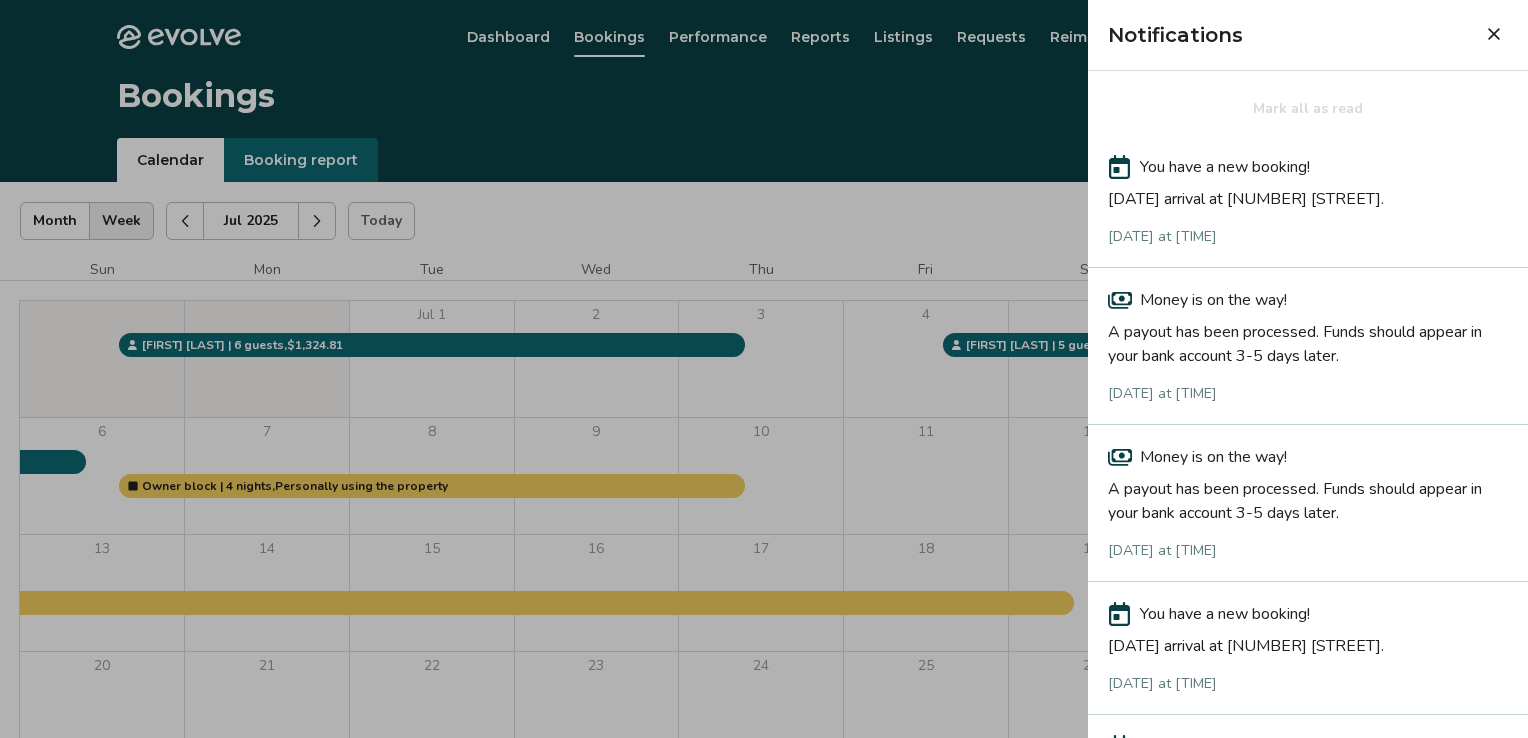 click at bounding box center [764, 369] 